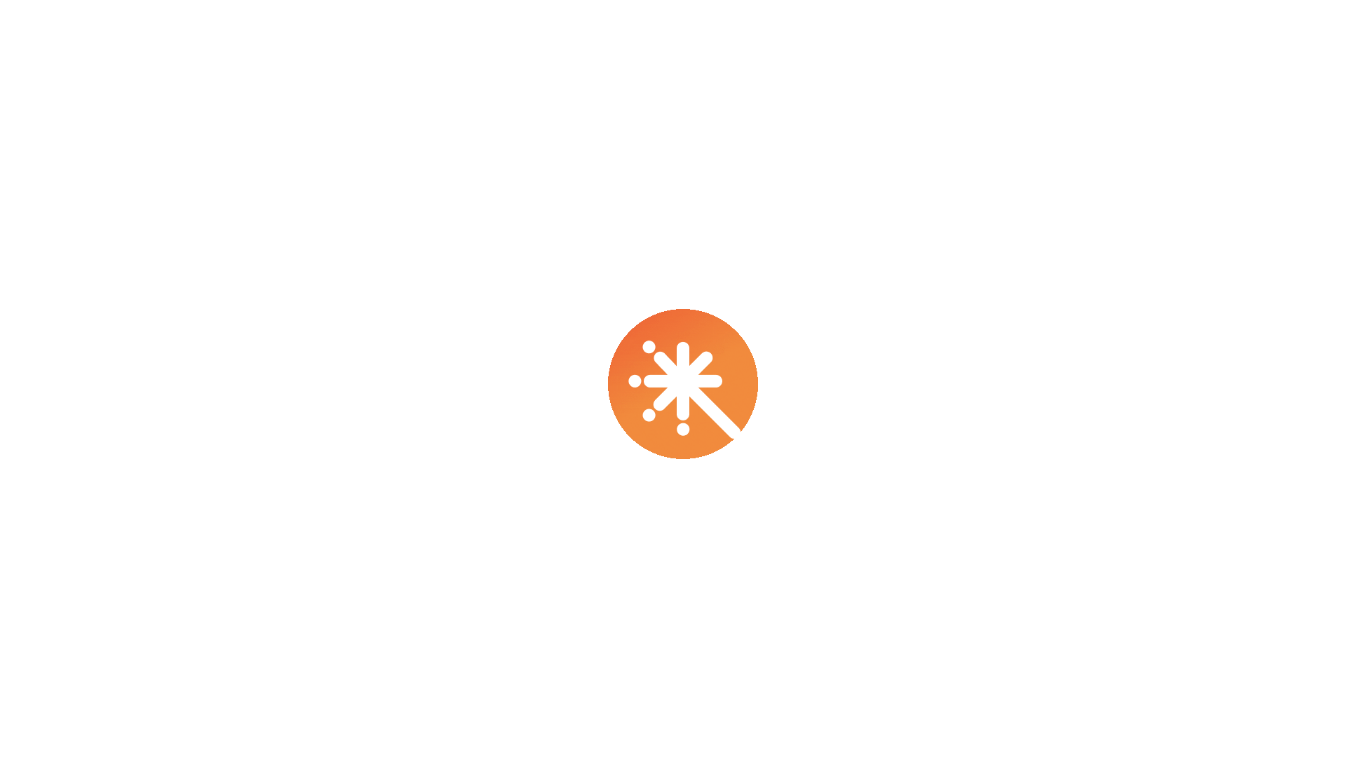 scroll, scrollTop: 0, scrollLeft: 0, axis: both 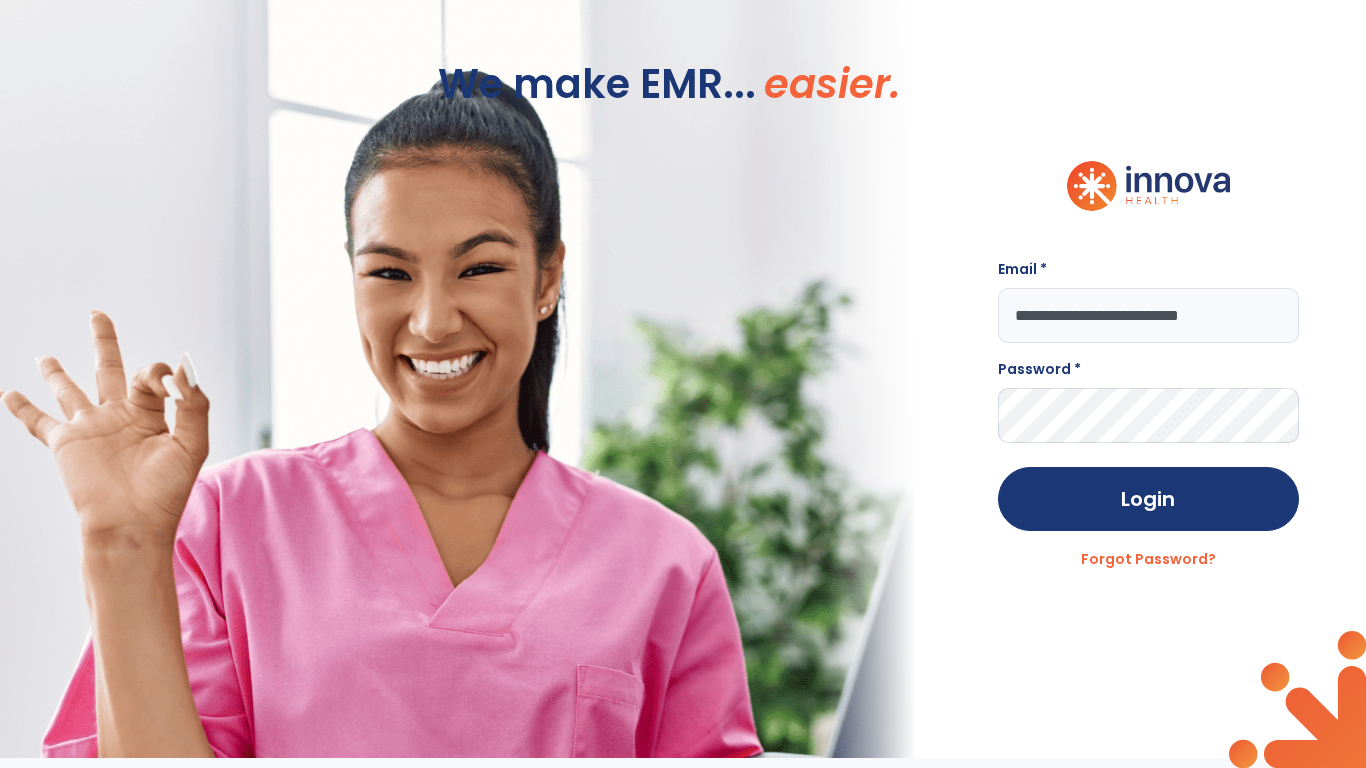 type on "**********" 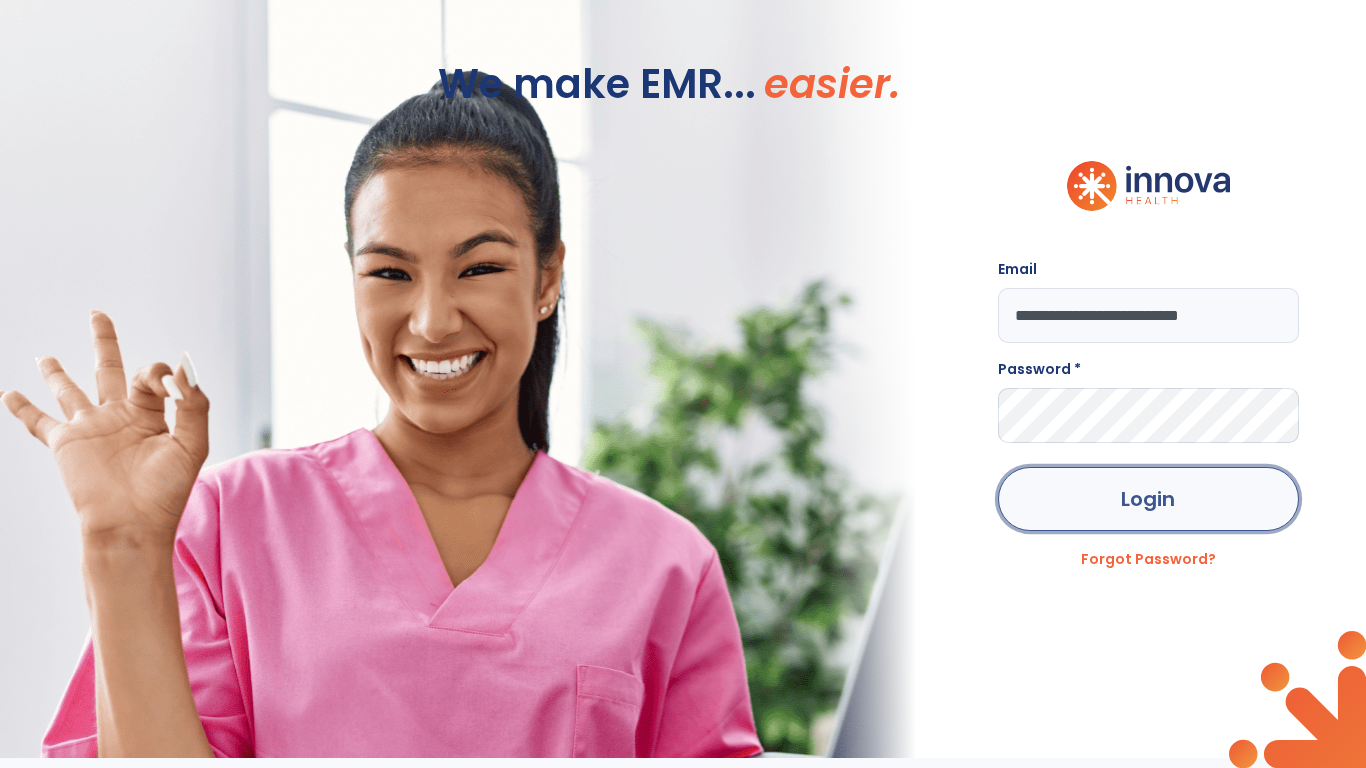 click on "Login" 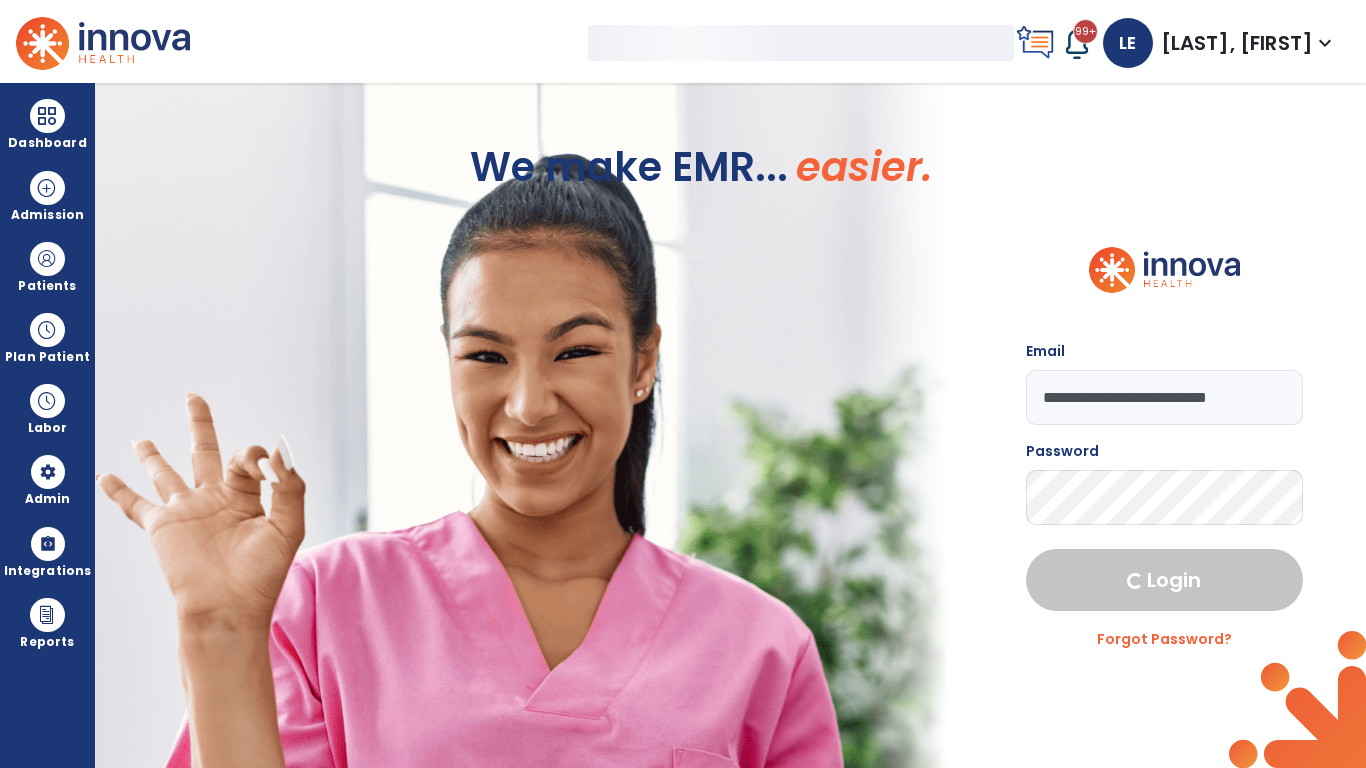 select on "***" 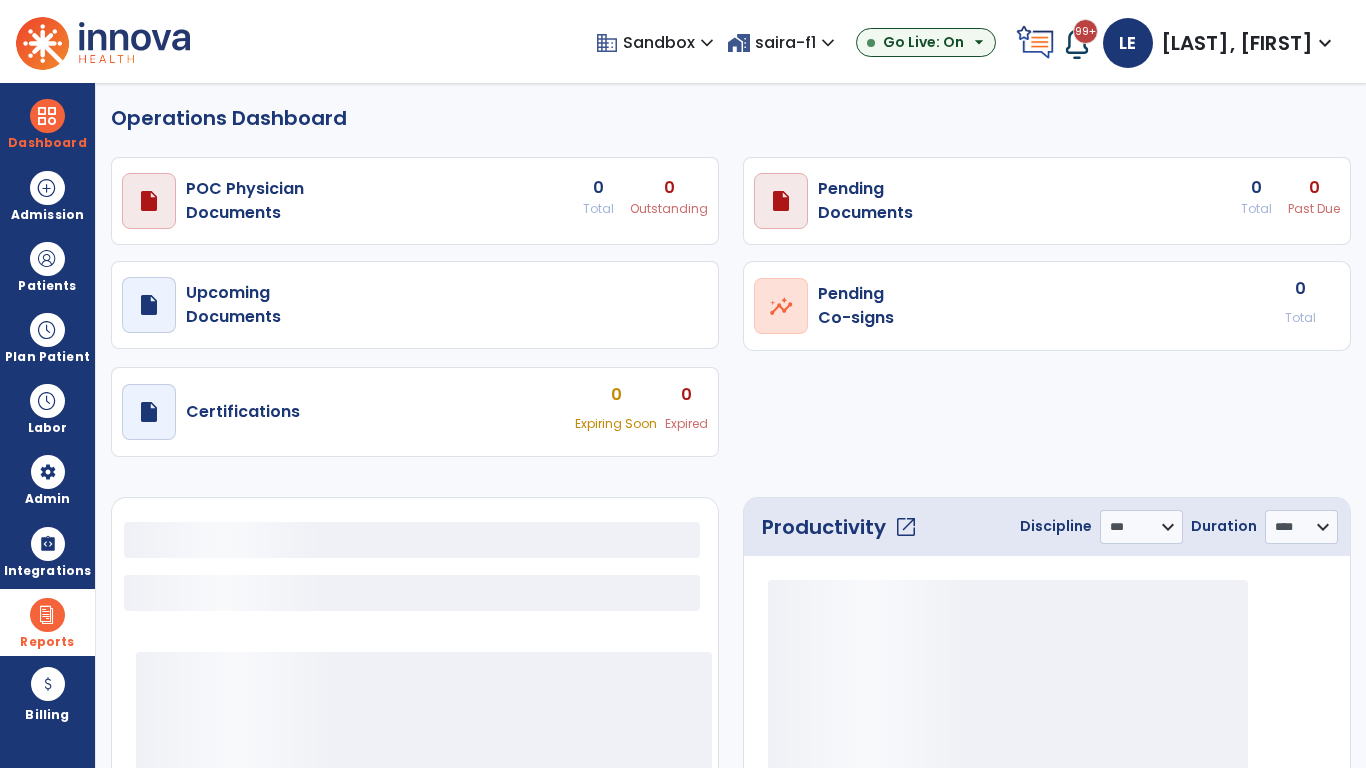 click at bounding box center [47, 615] 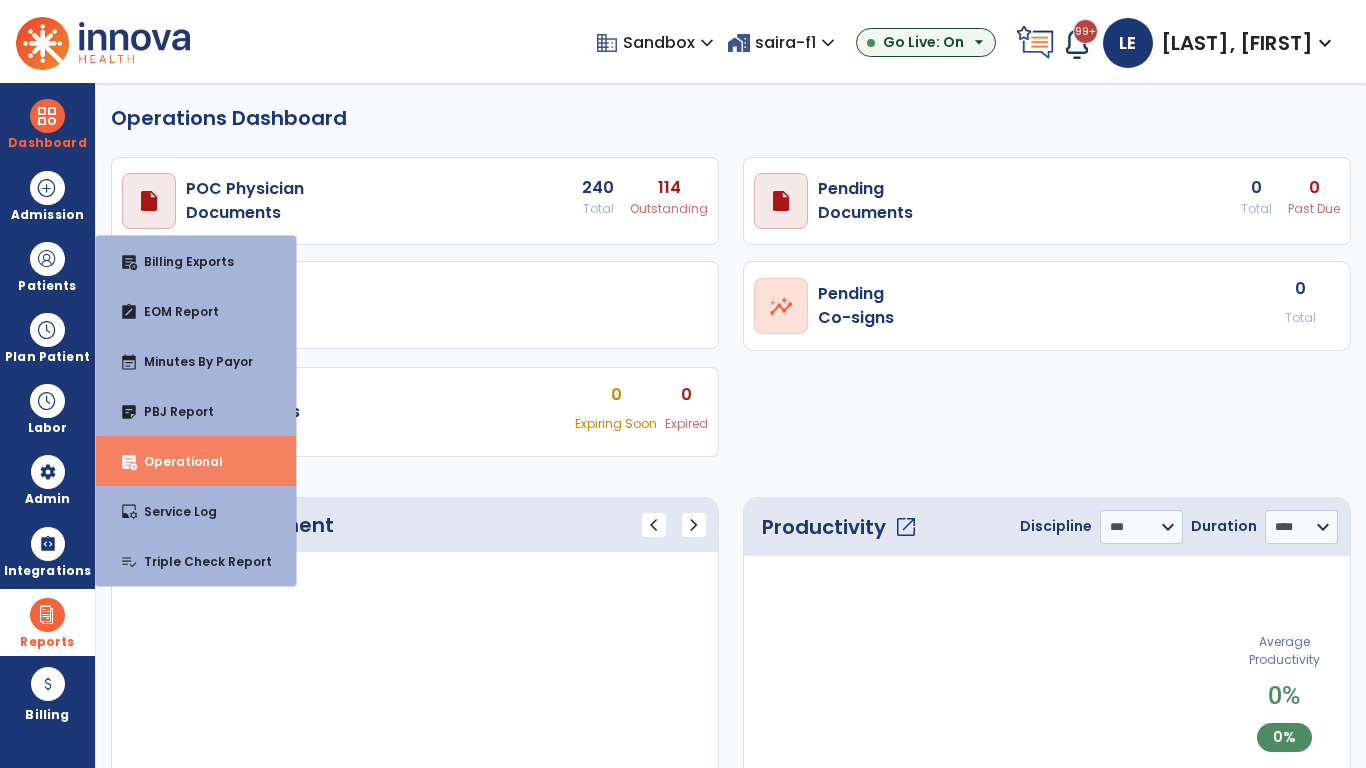 click on "Operational" at bounding box center [175, 461] 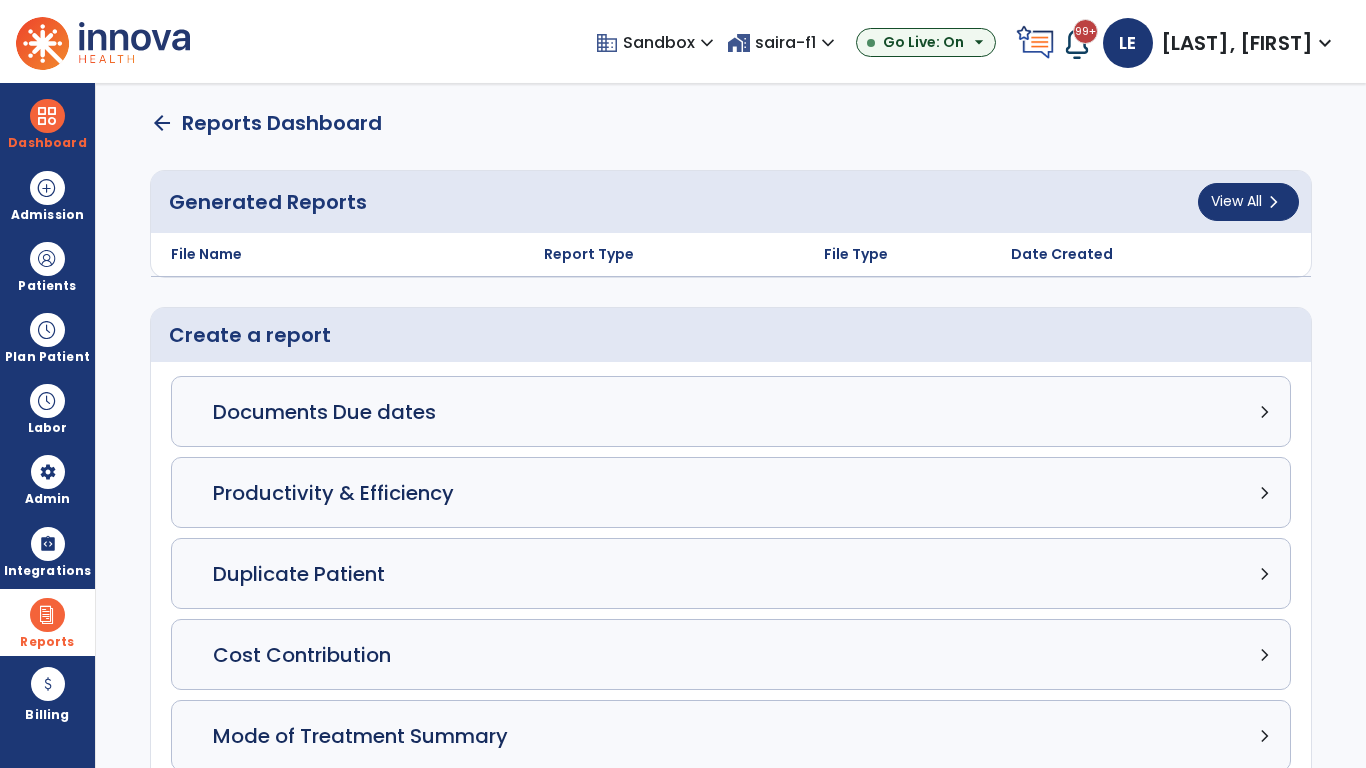 click on "Census Detail chevron_right" 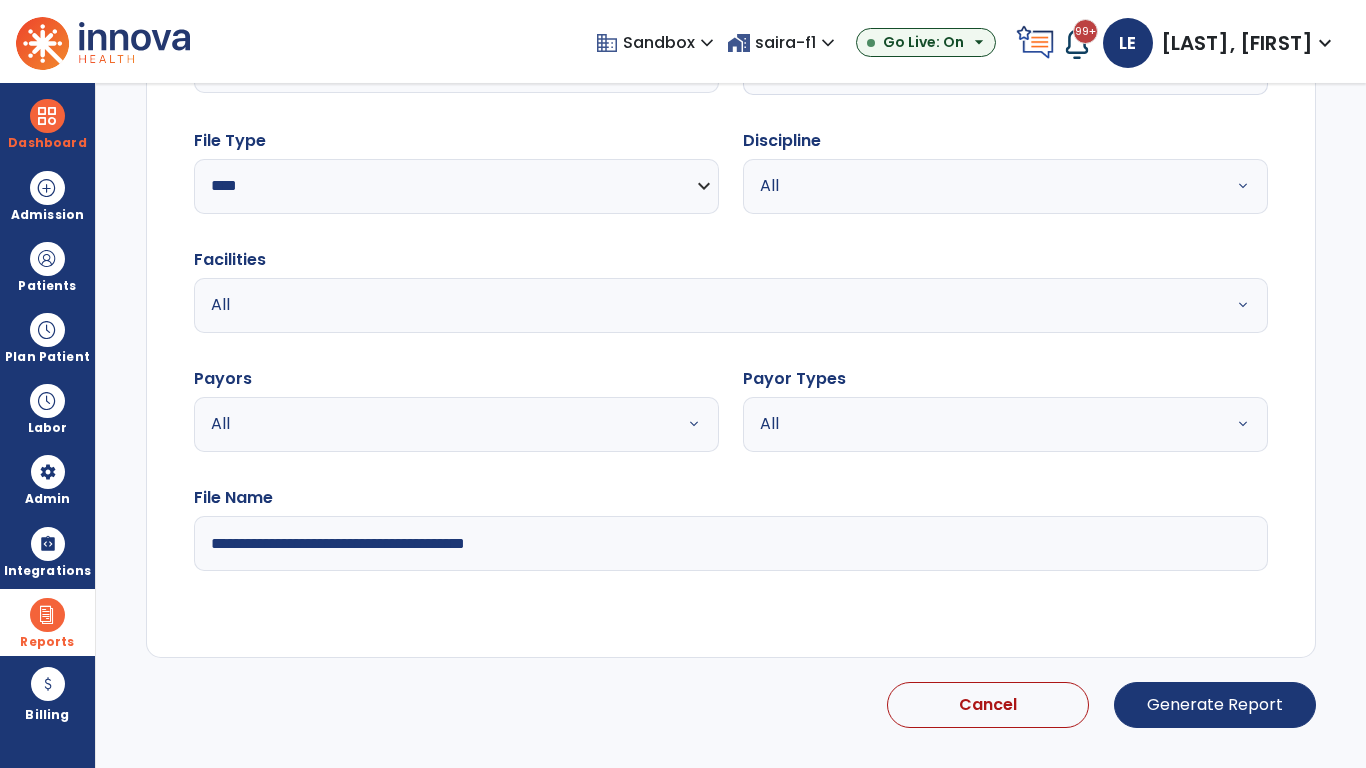 select on "*****" 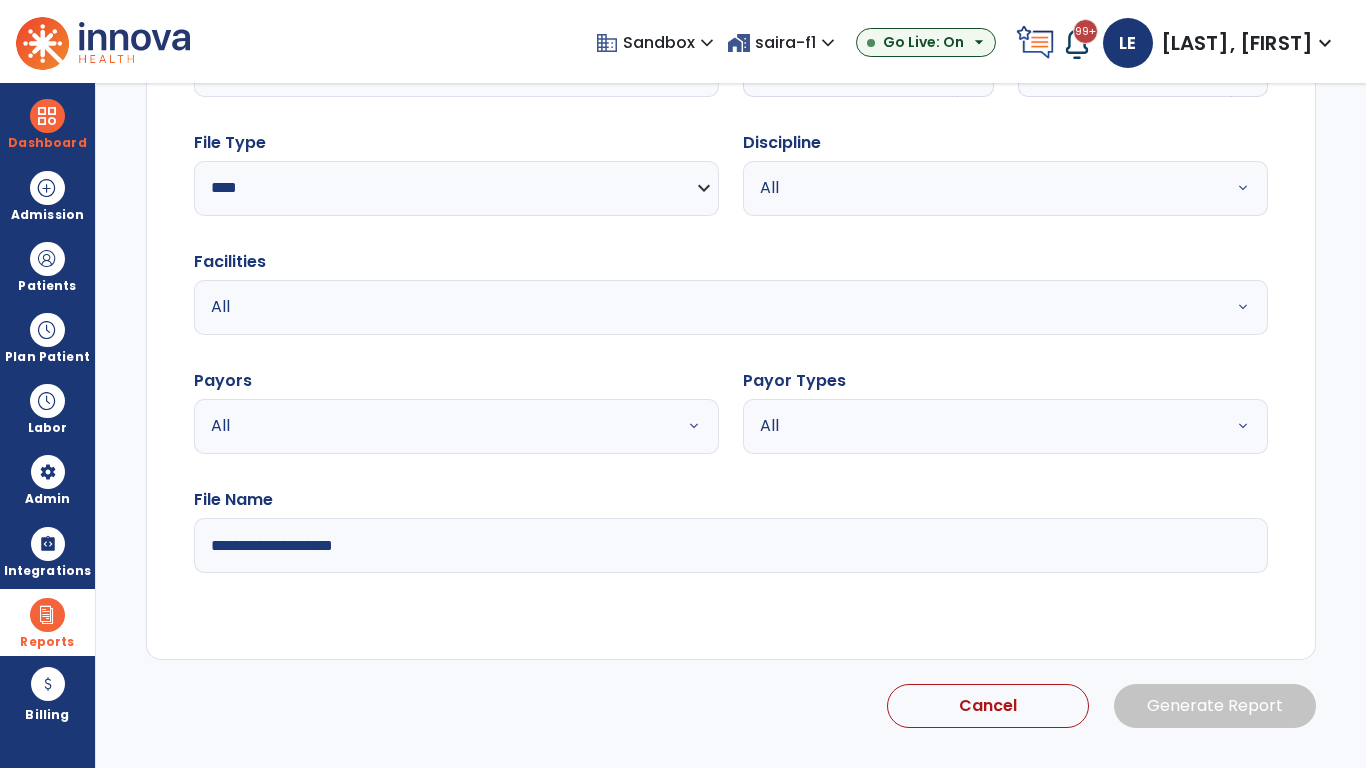 click 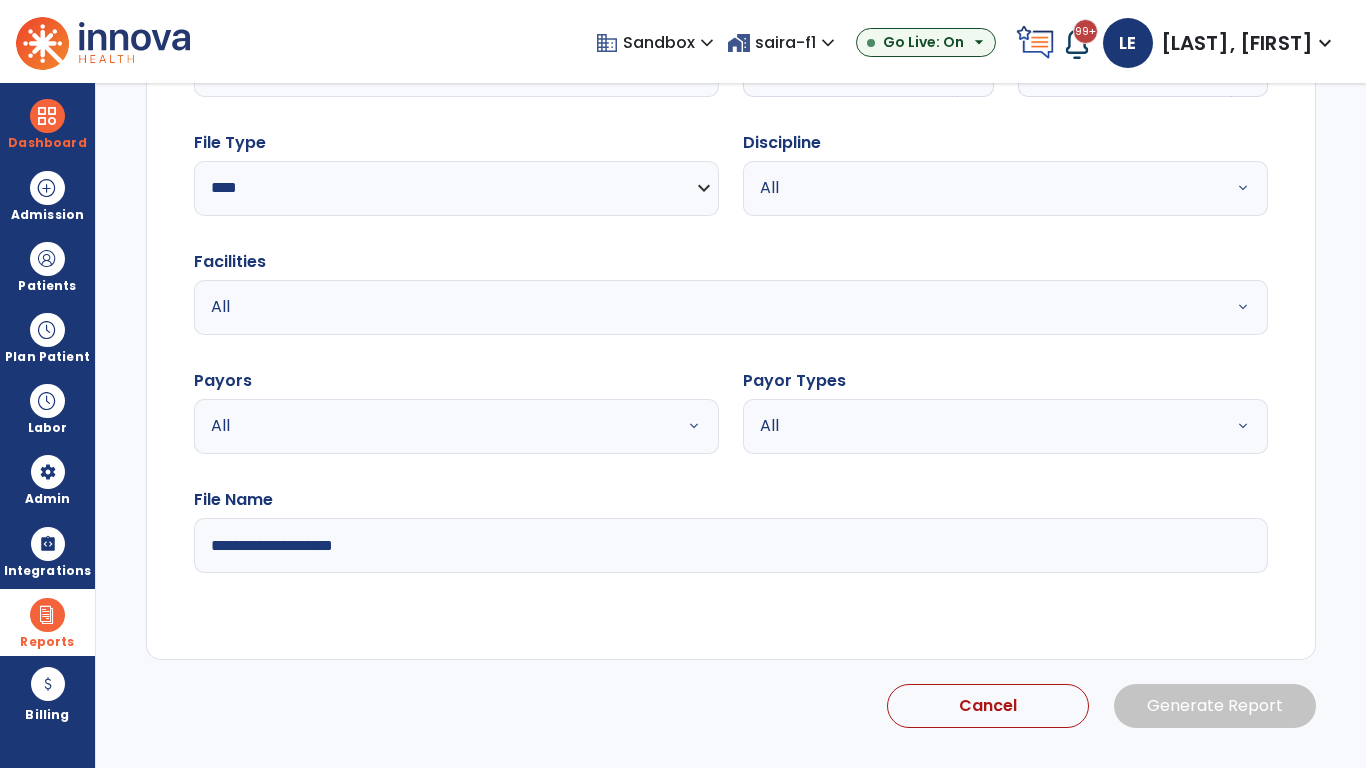 select on "*" 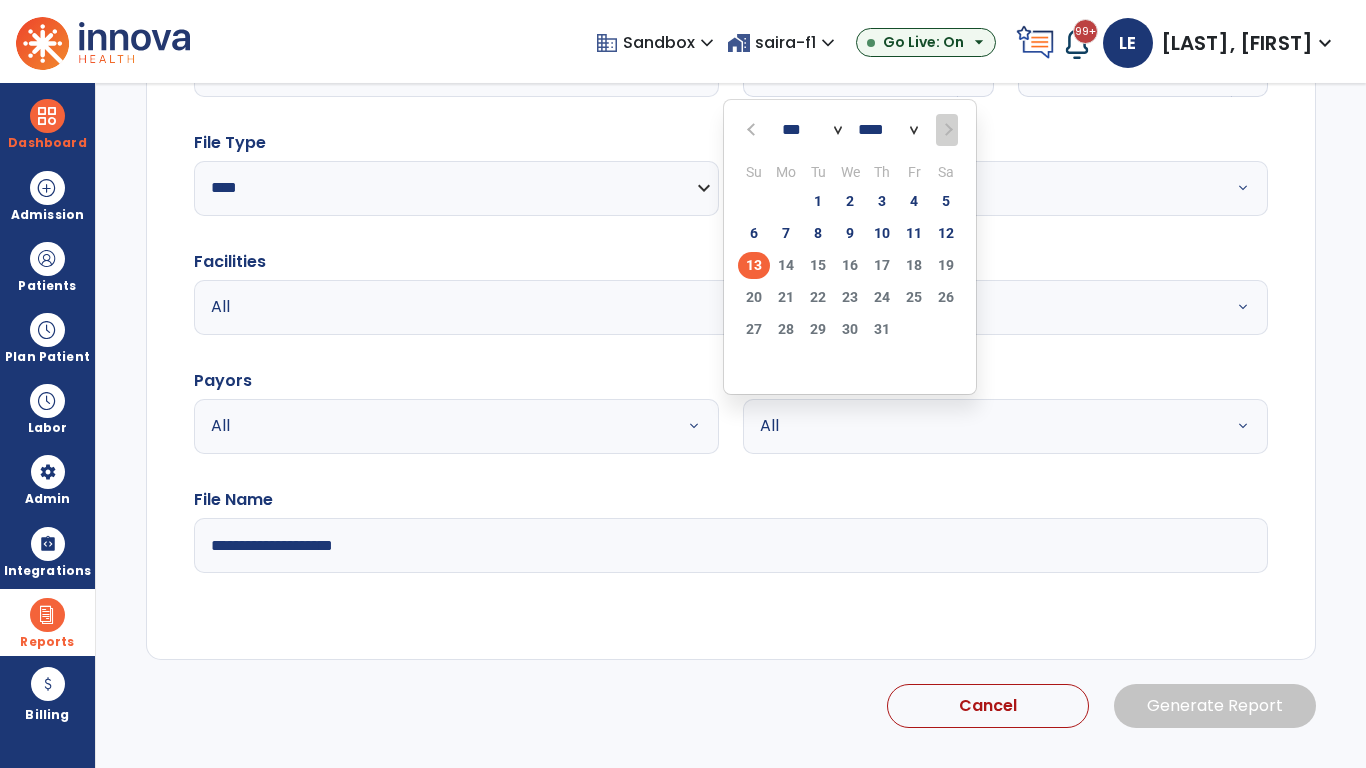 scroll, scrollTop: 192, scrollLeft: 0, axis: vertical 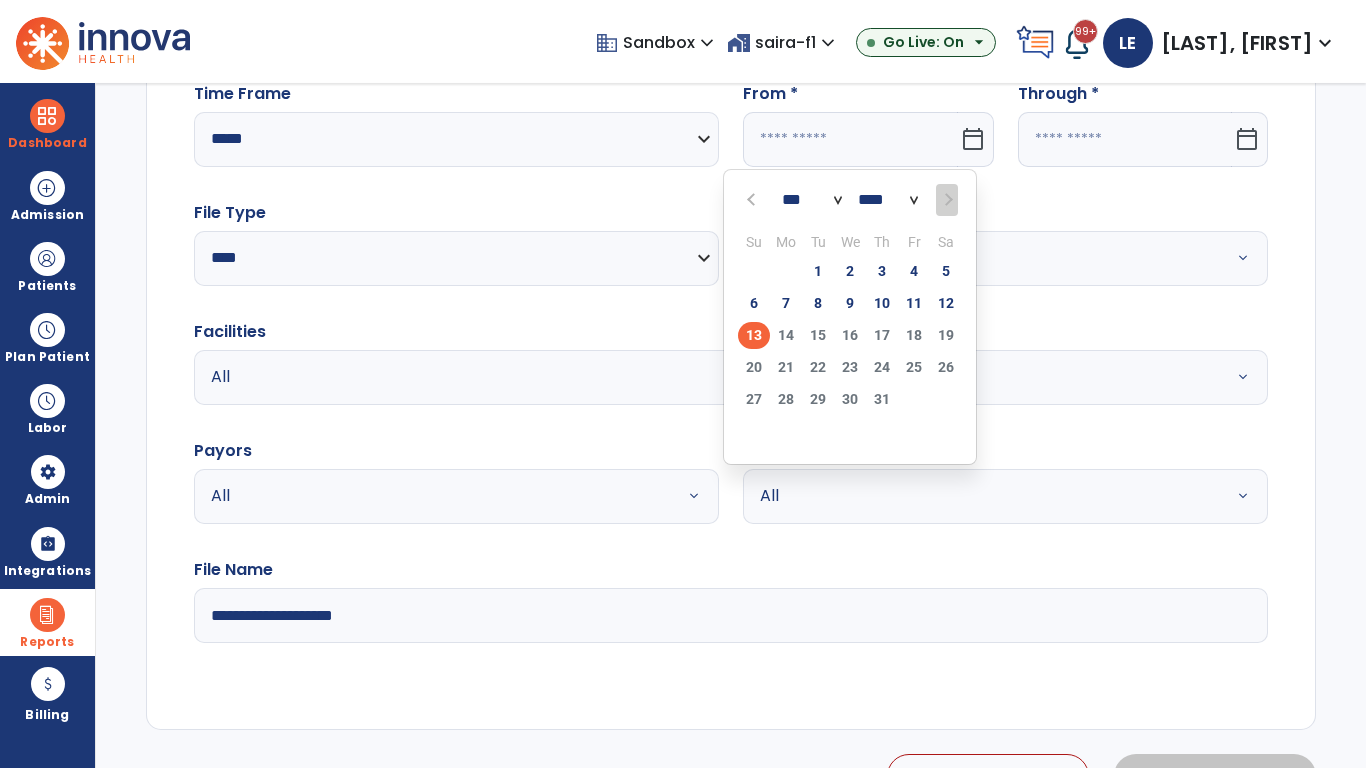 select on "****" 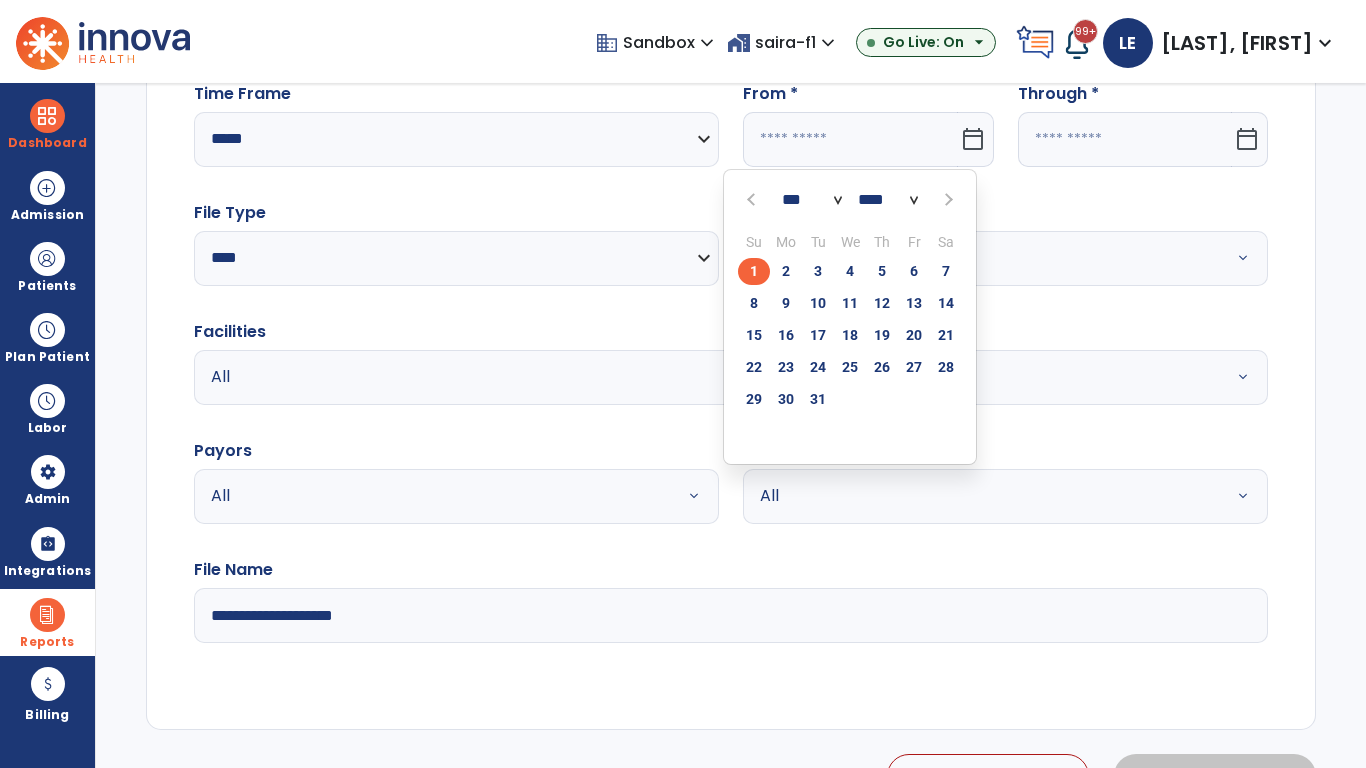 click on "1" 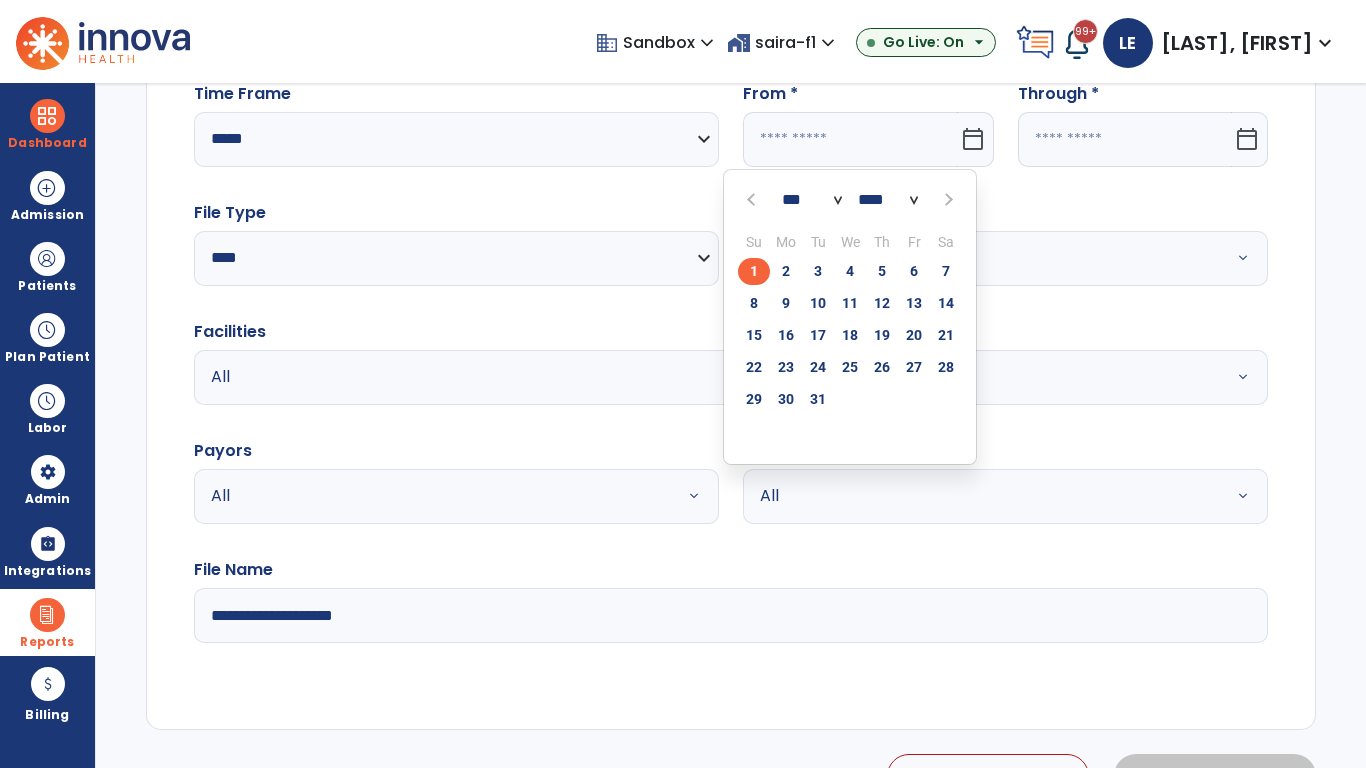 type on "**********" 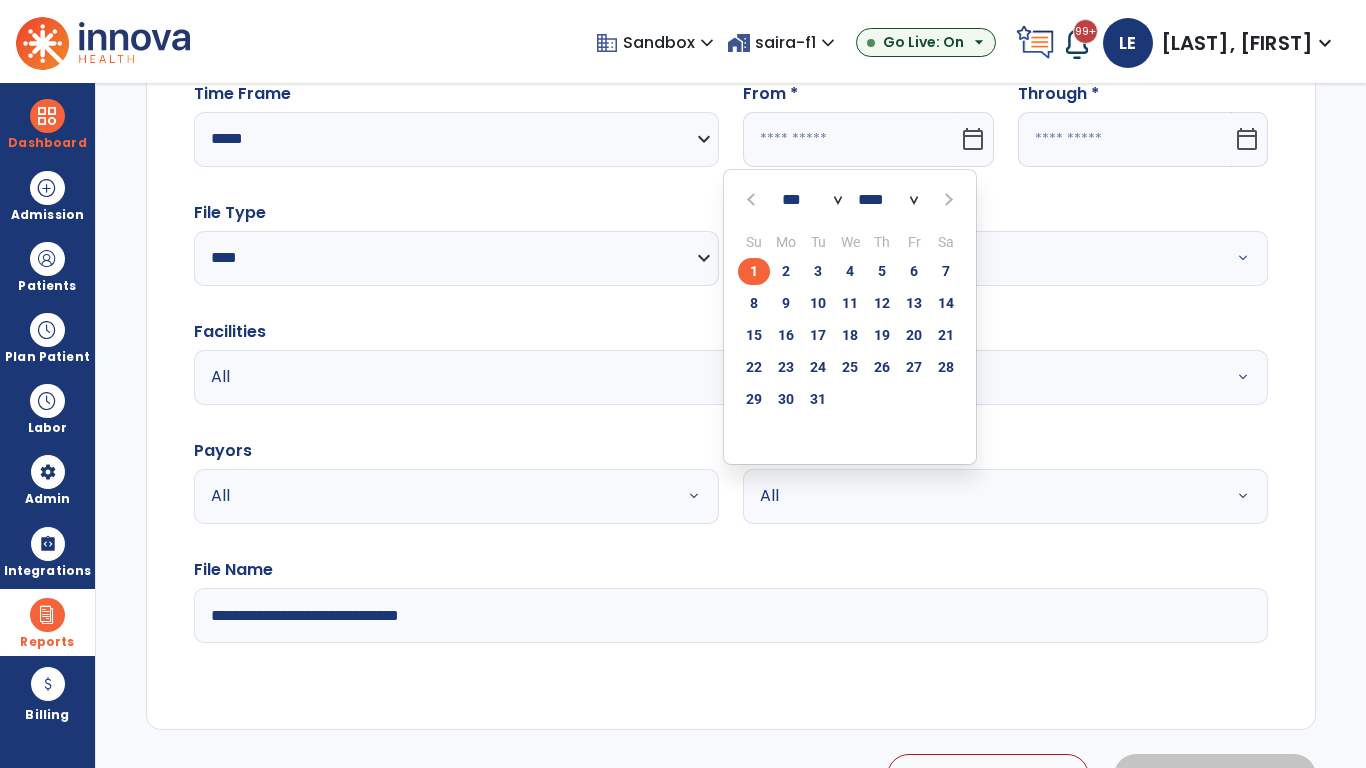 type on "*********" 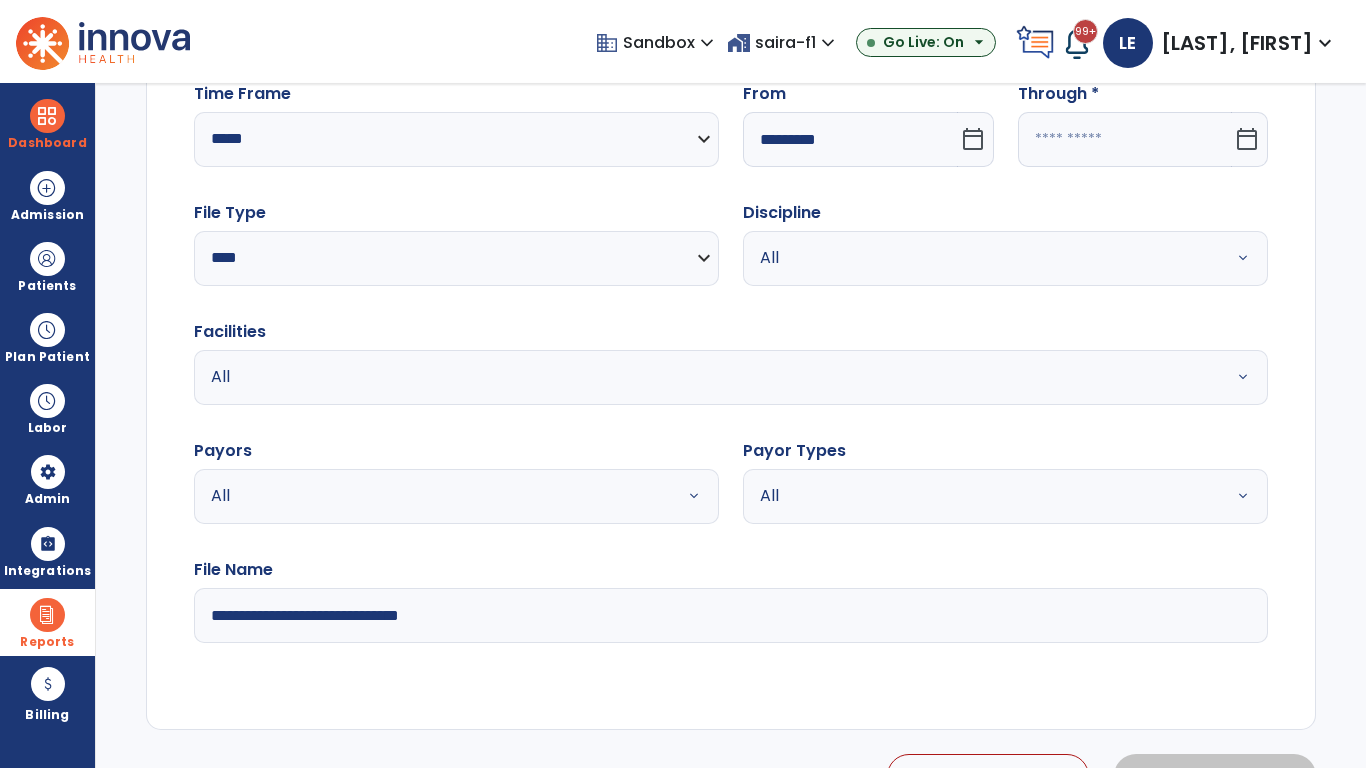click 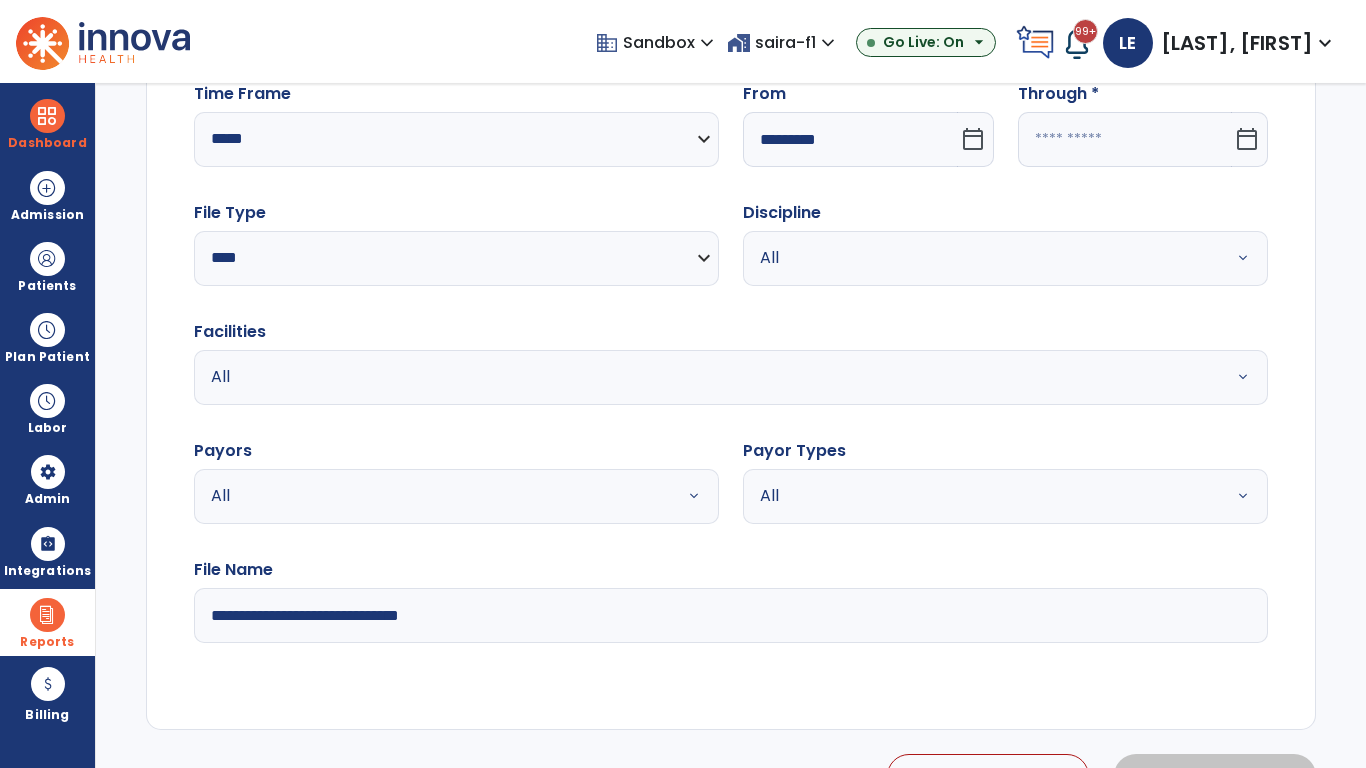select on "*" 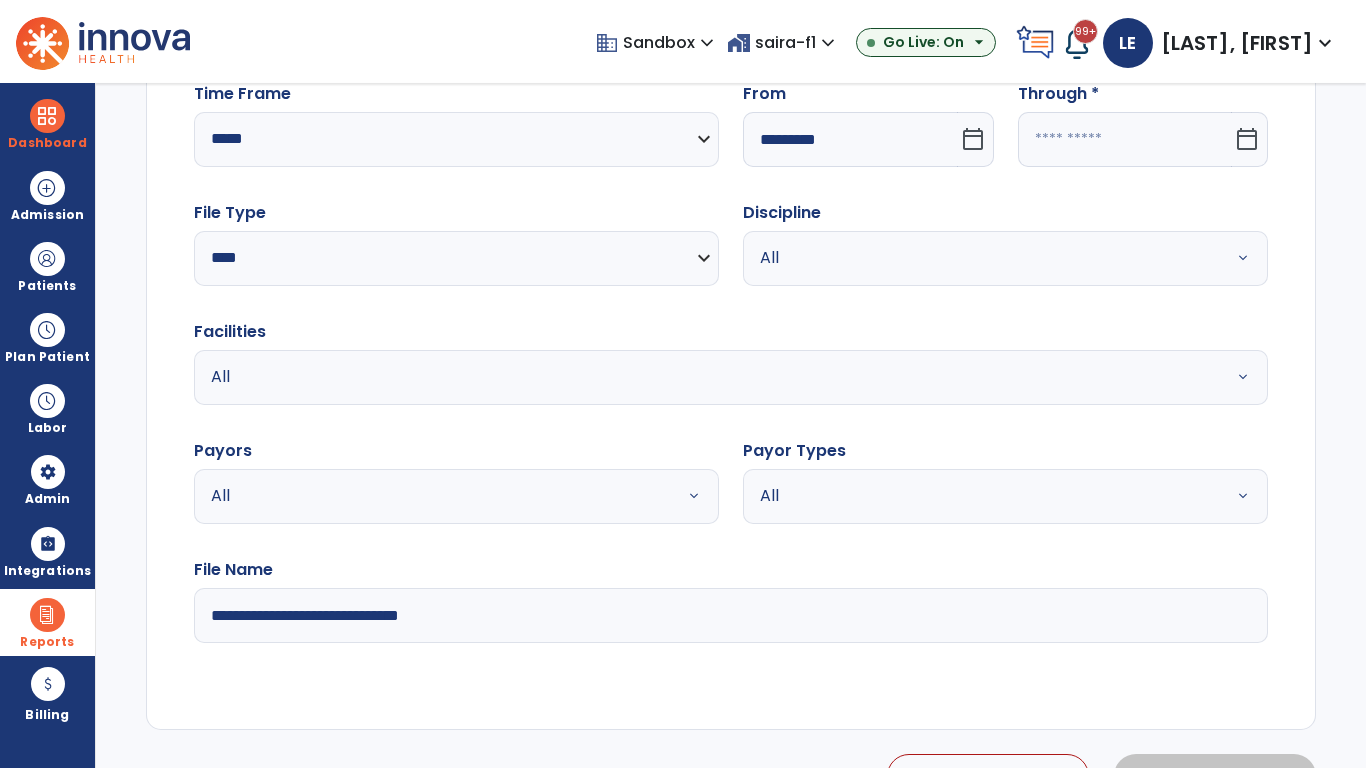 select on "****" 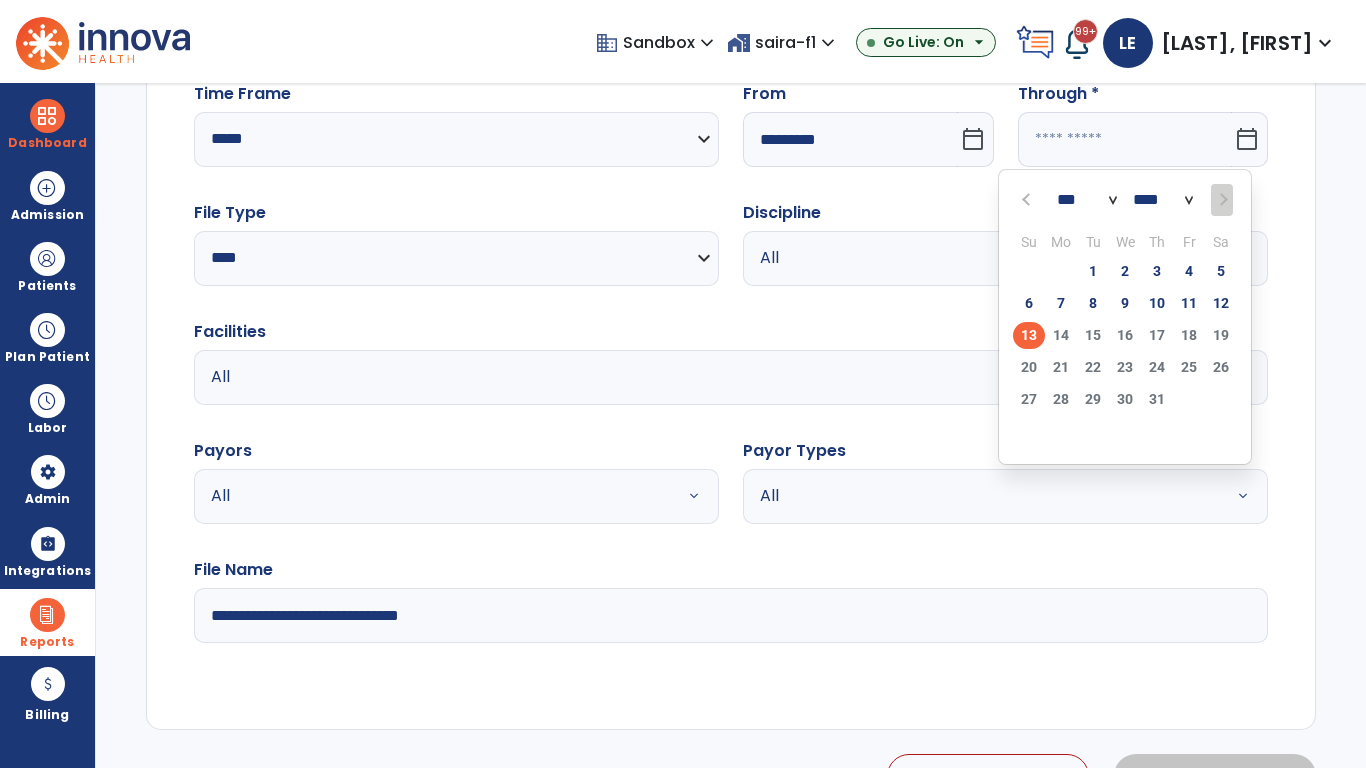 select on "*" 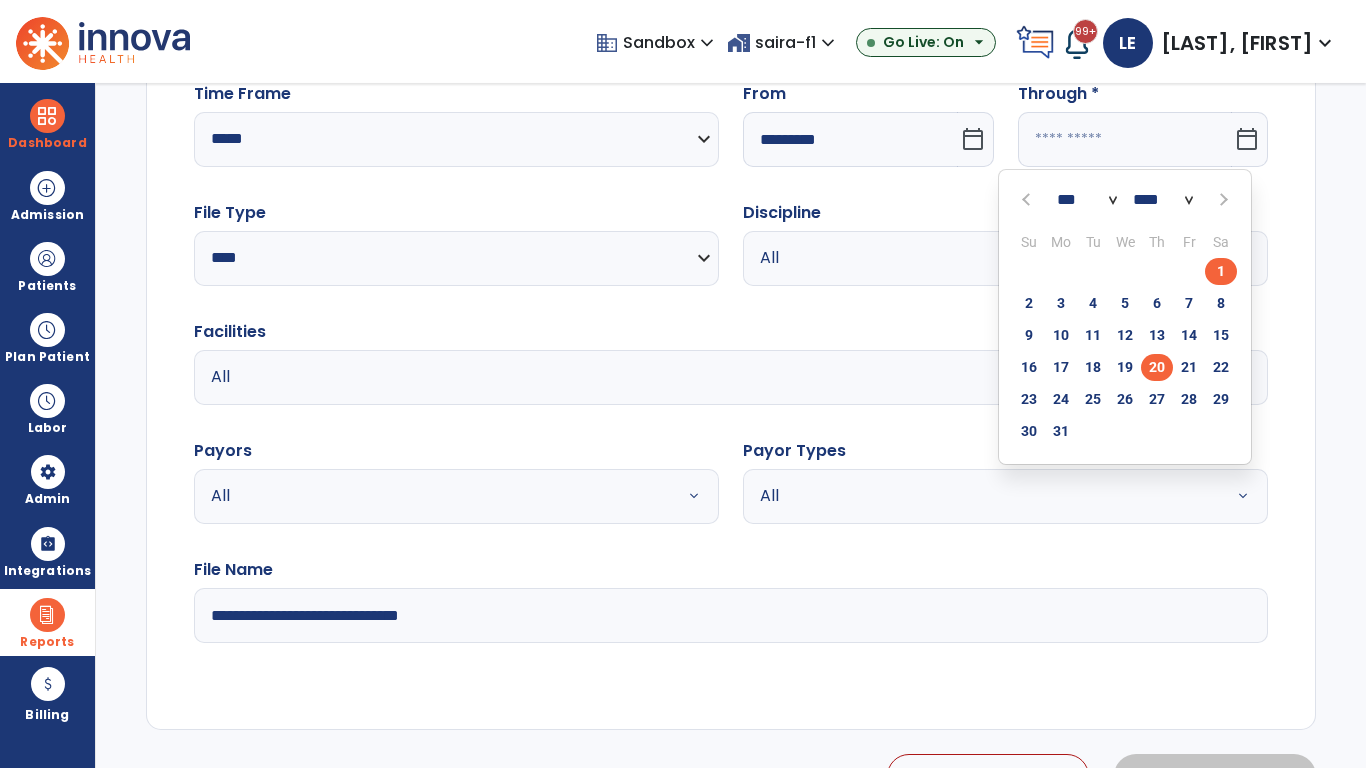 click on "20" 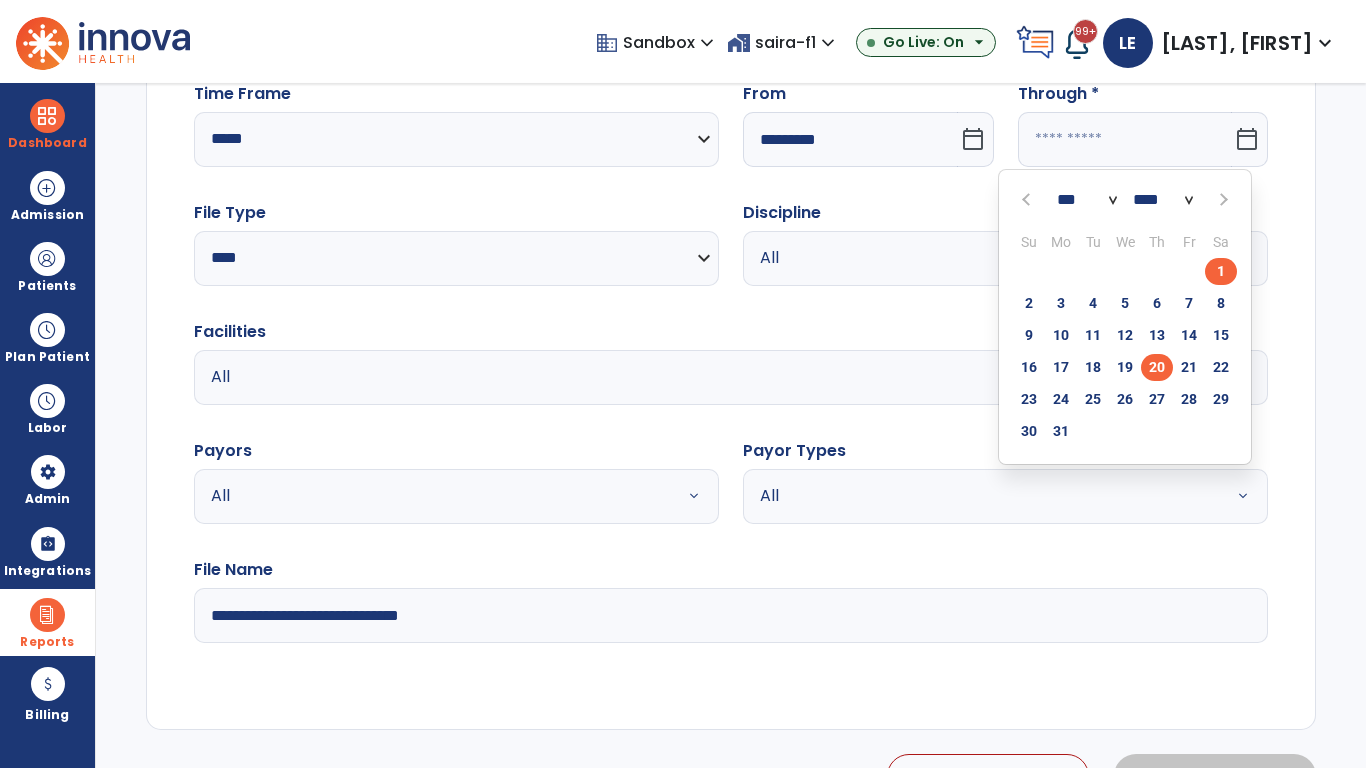 type on "**********" 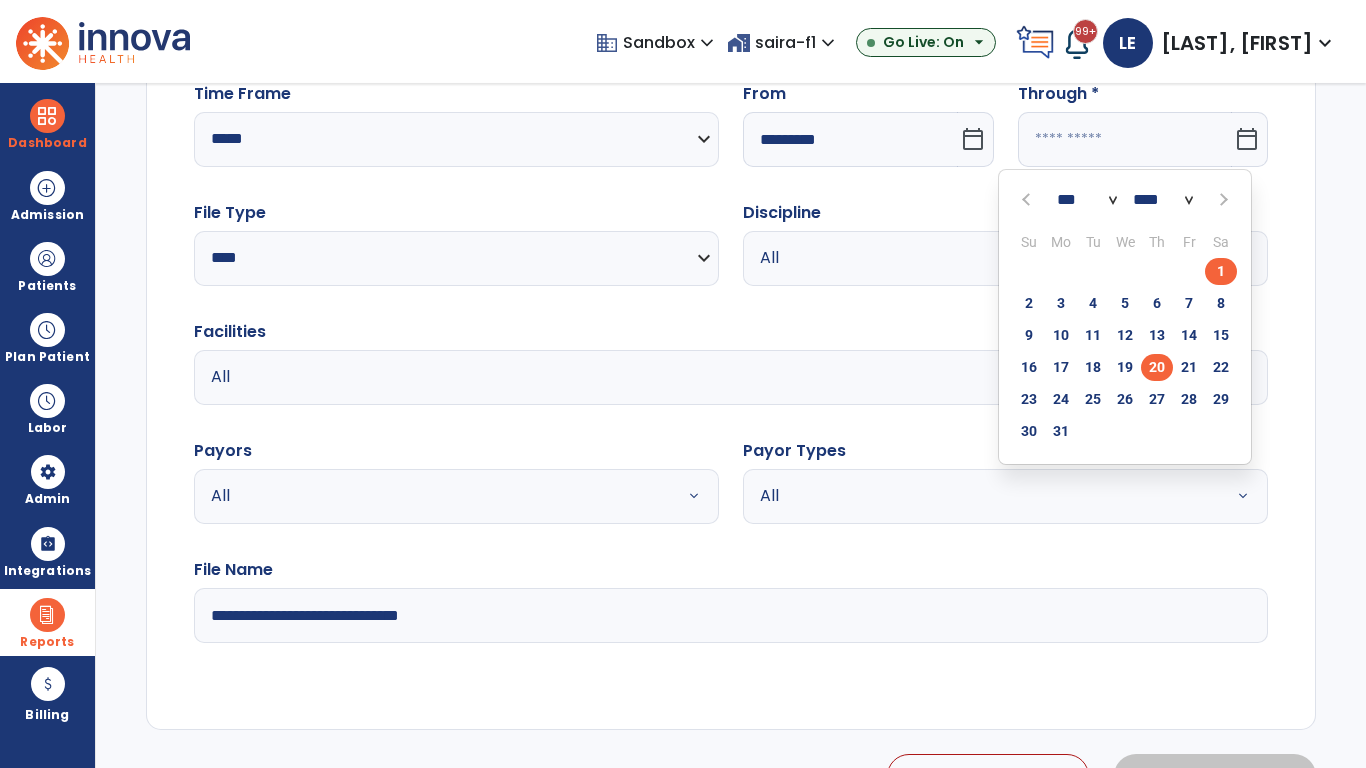 type on "*********" 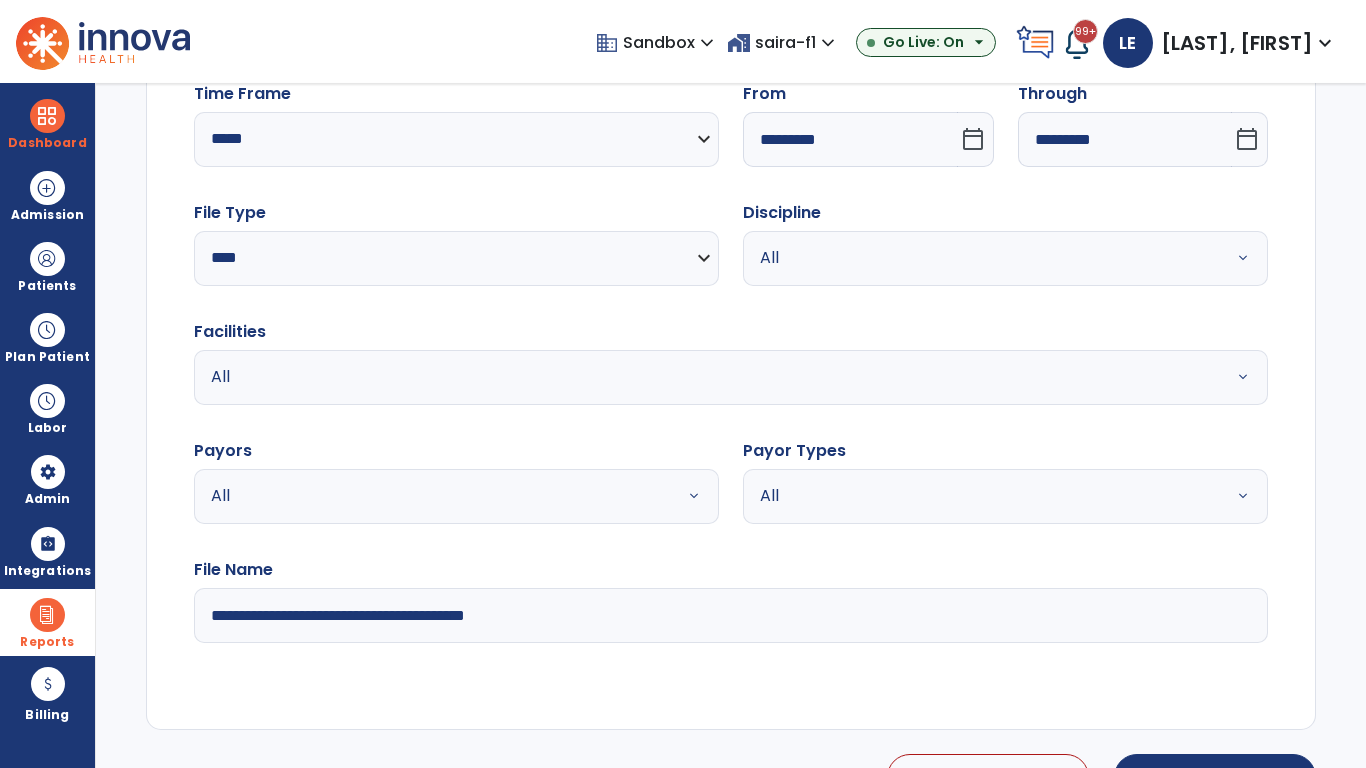 click on "All" at bounding box center (981, 258) 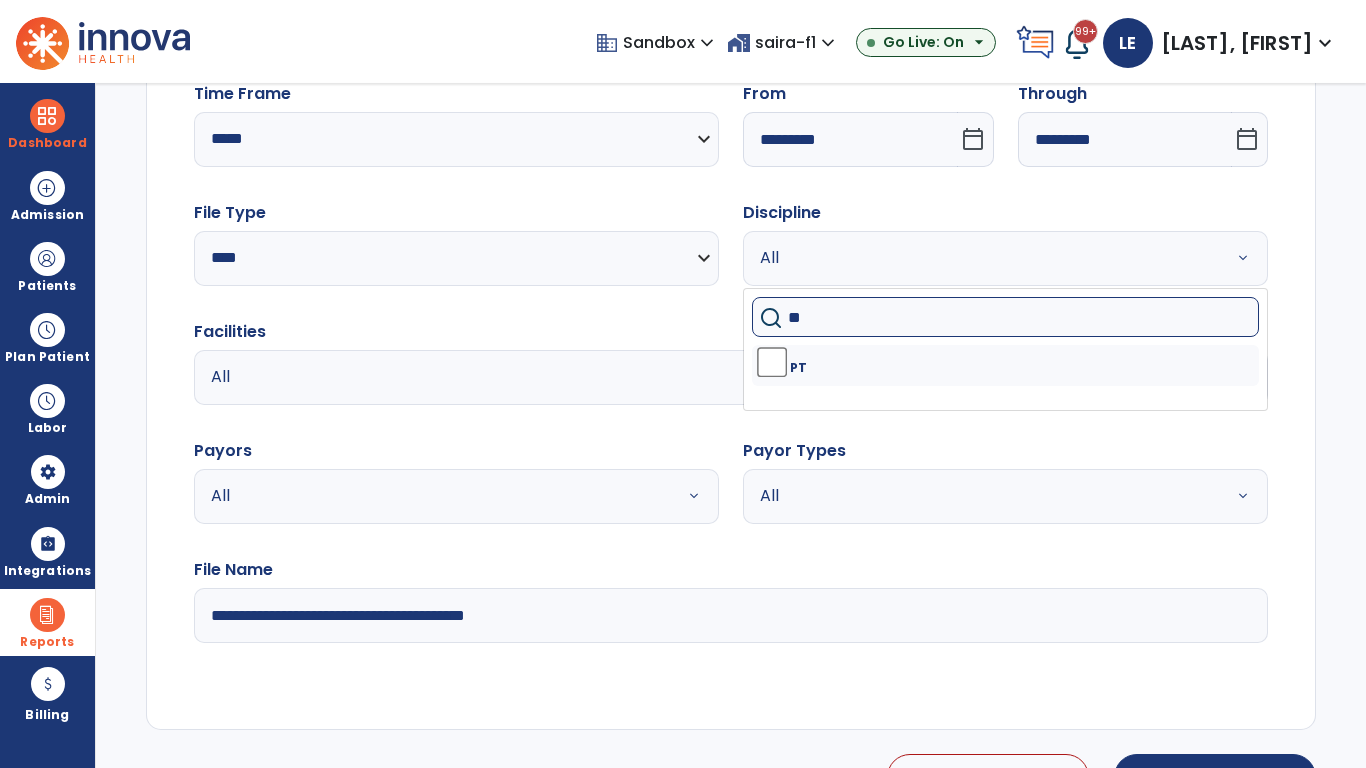type on "**" 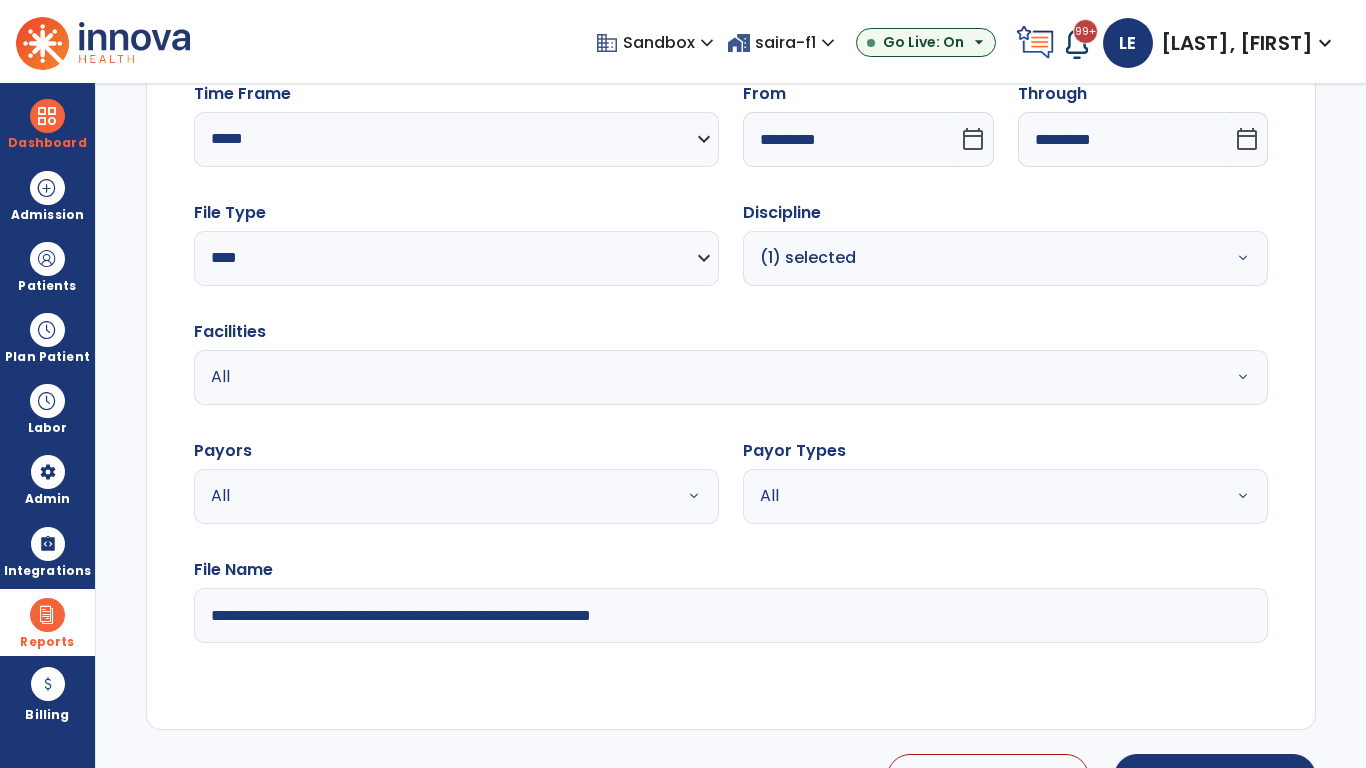type on "**********" 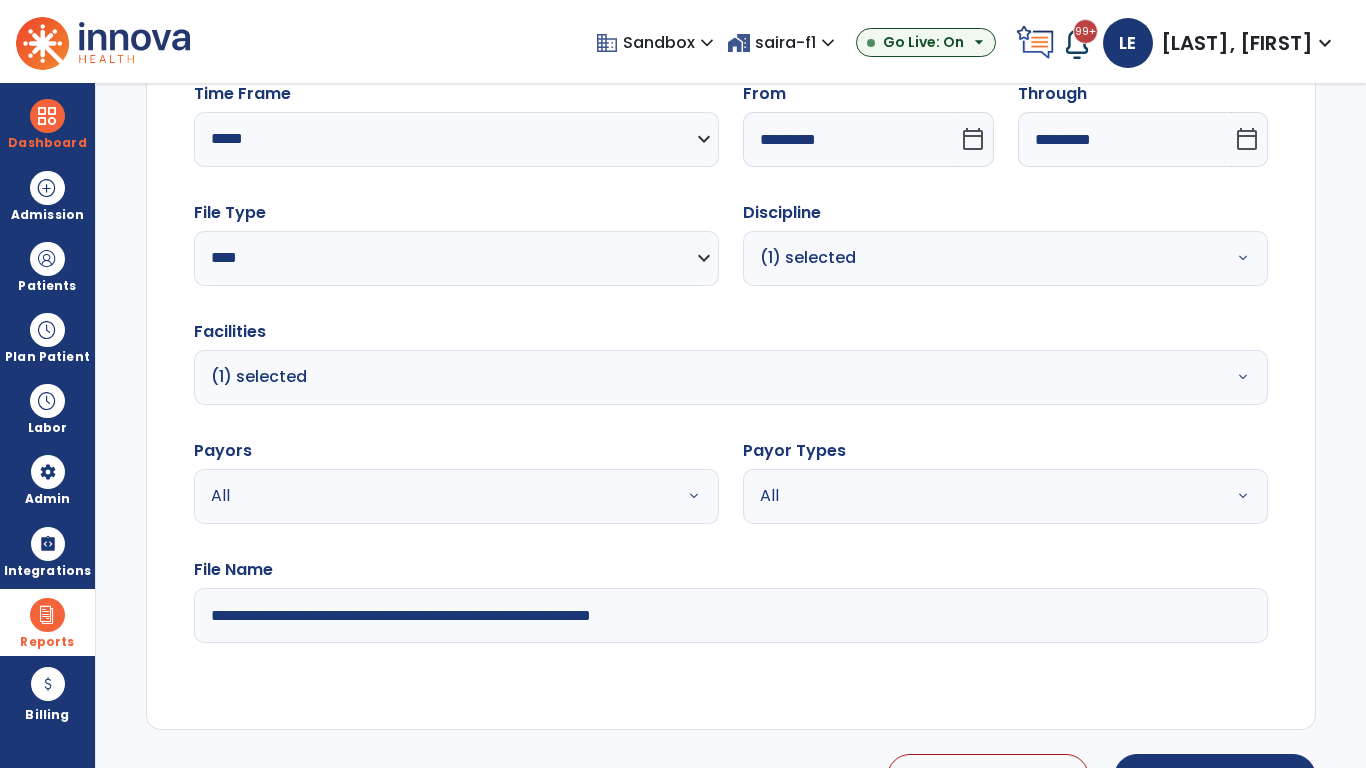 click on "All" at bounding box center (432, 496) 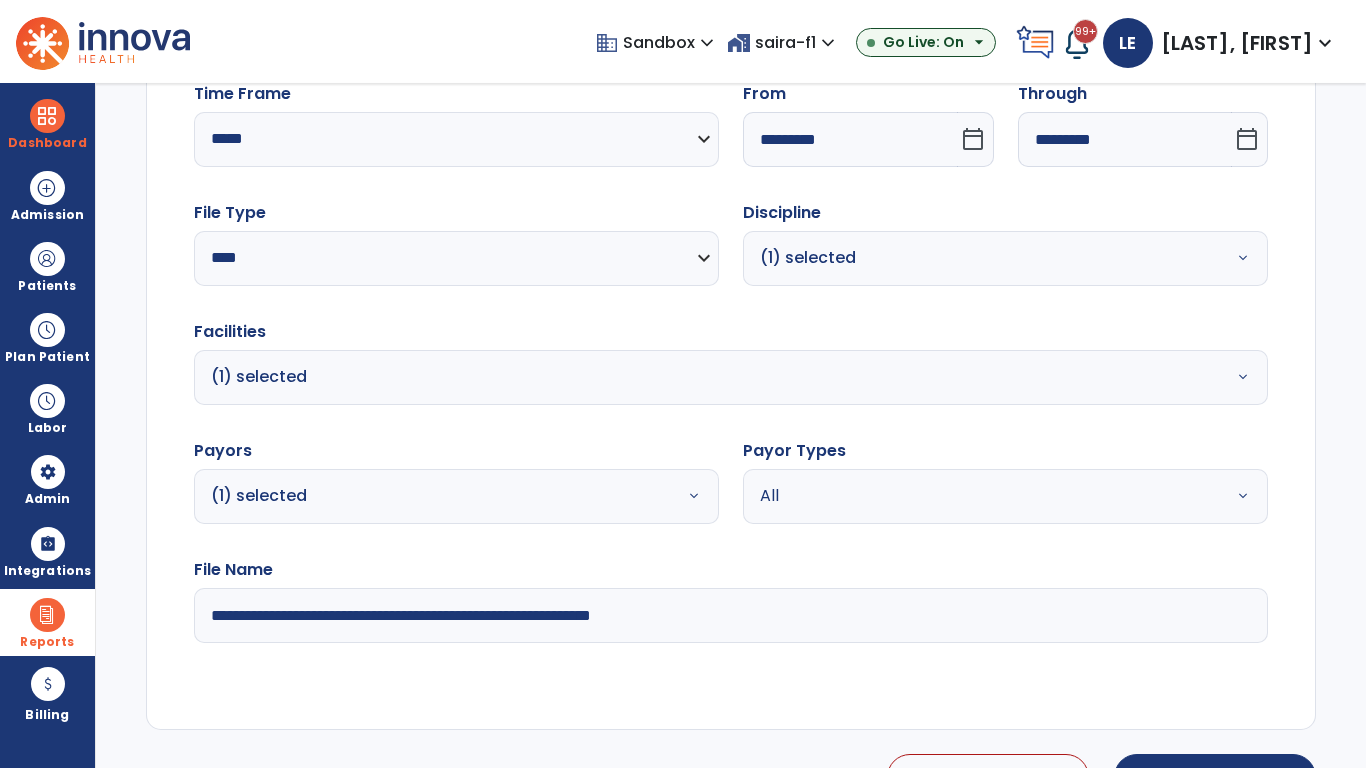 click on "All" at bounding box center (981, 496) 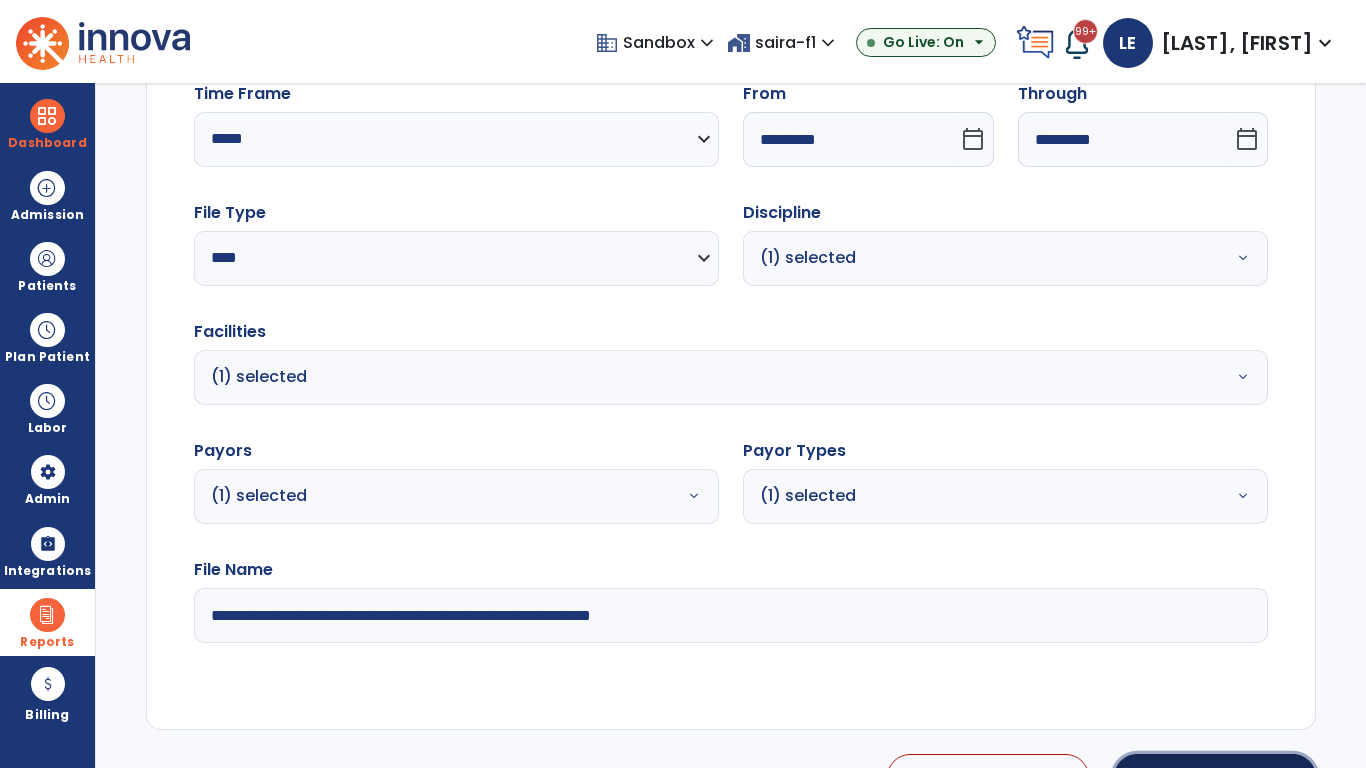 click on "Generate Report" 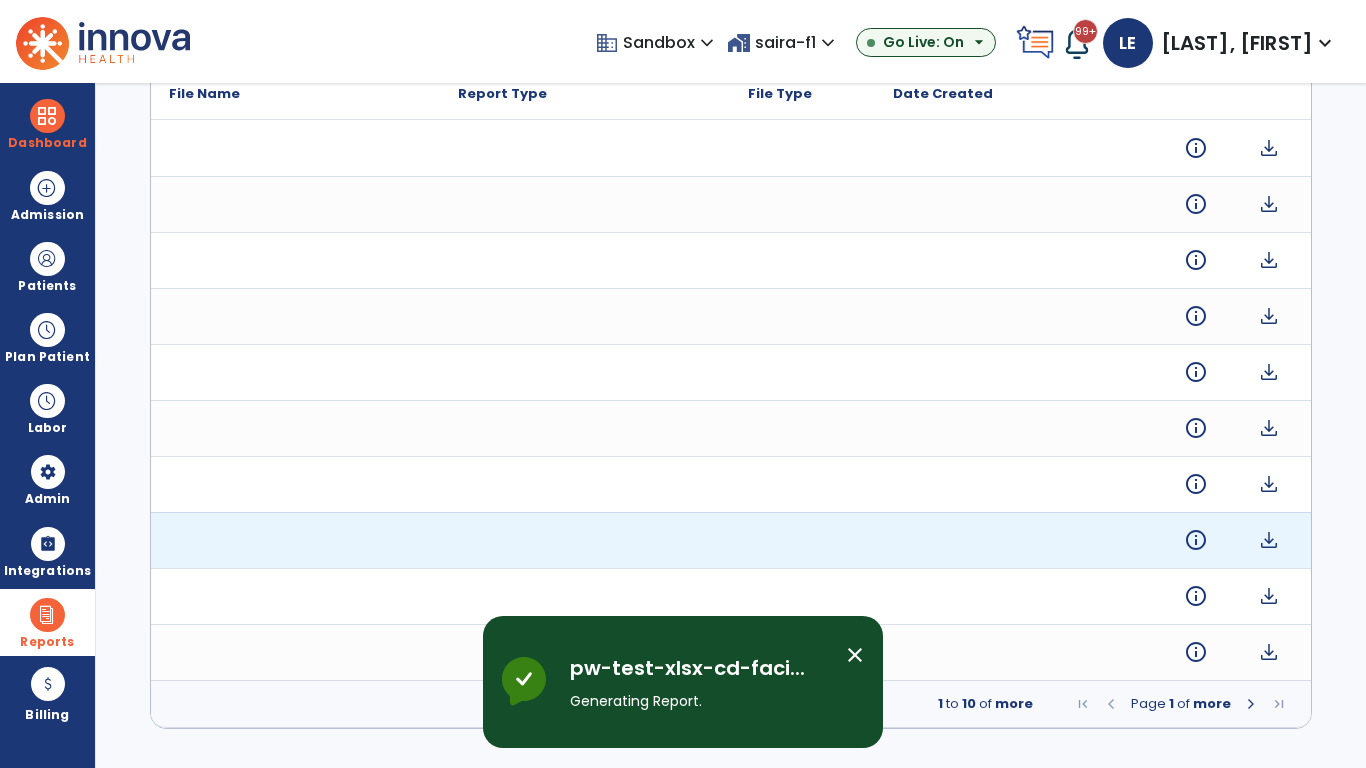 scroll, scrollTop: 0, scrollLeft: 0, axis: both 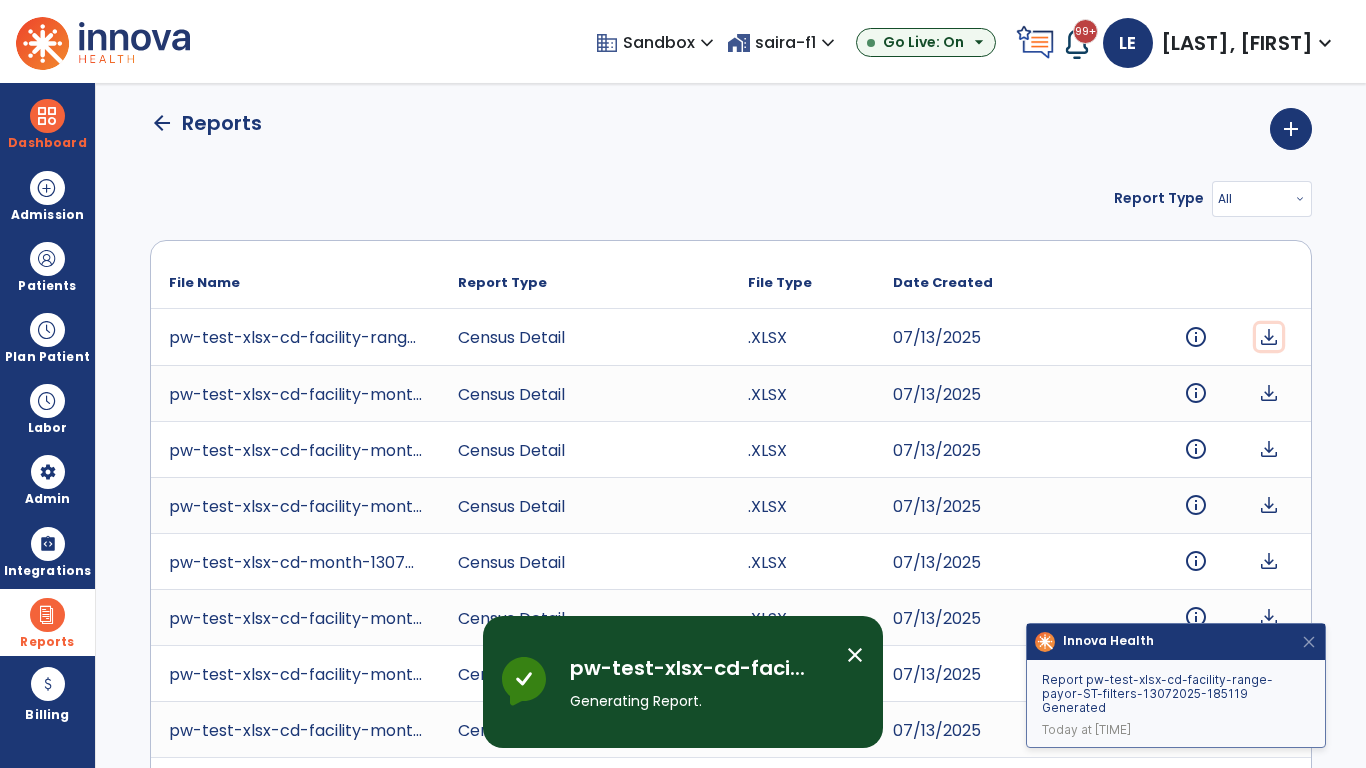 click on "download" 